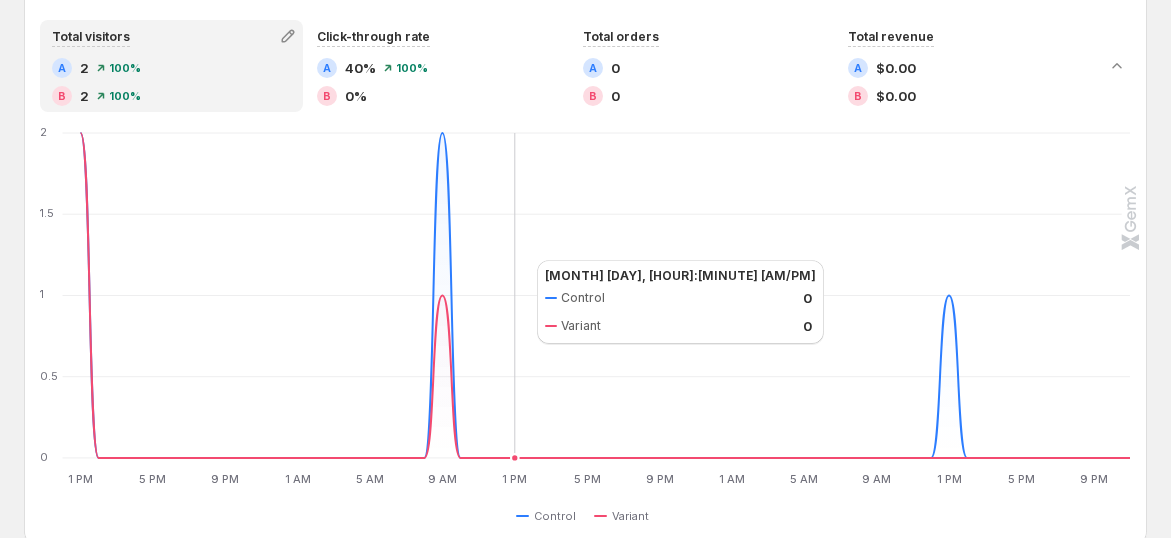 scroll, scrollTop: 777, scrollLeft: 0, axis: vertical 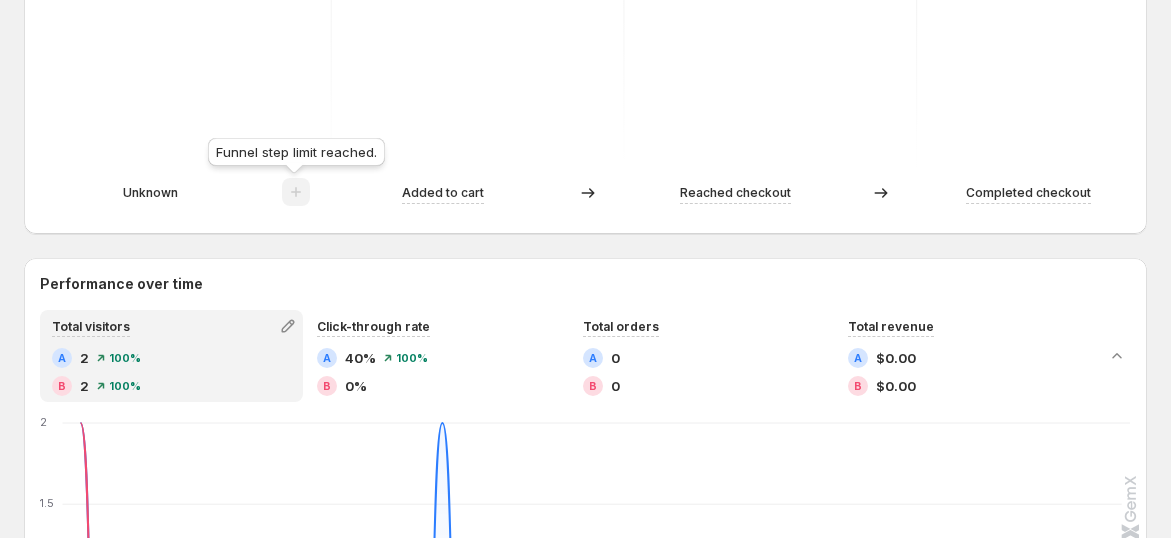 click at bounding box center (296, 197) 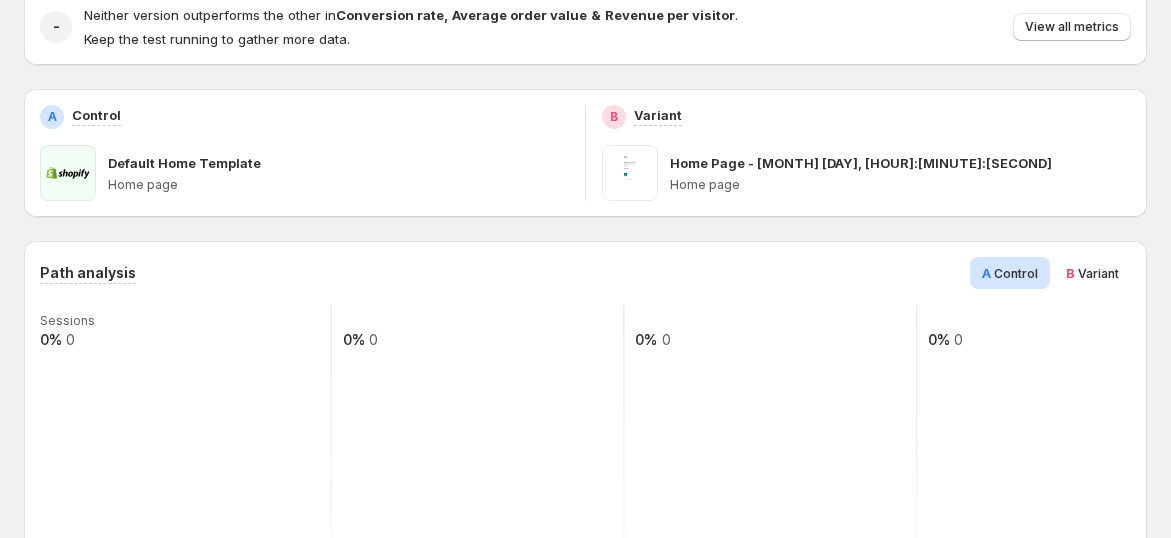 scroll, scrollTop: 111, scrollLeft: 0, axis: vertical 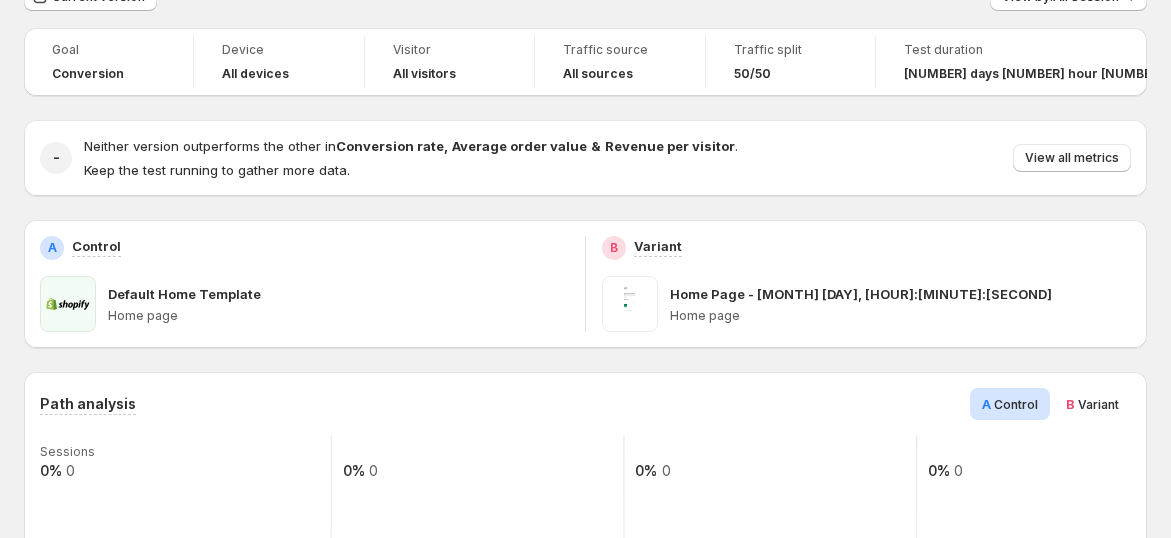 click on "B   Variant" at bounding box center (1092, 404) 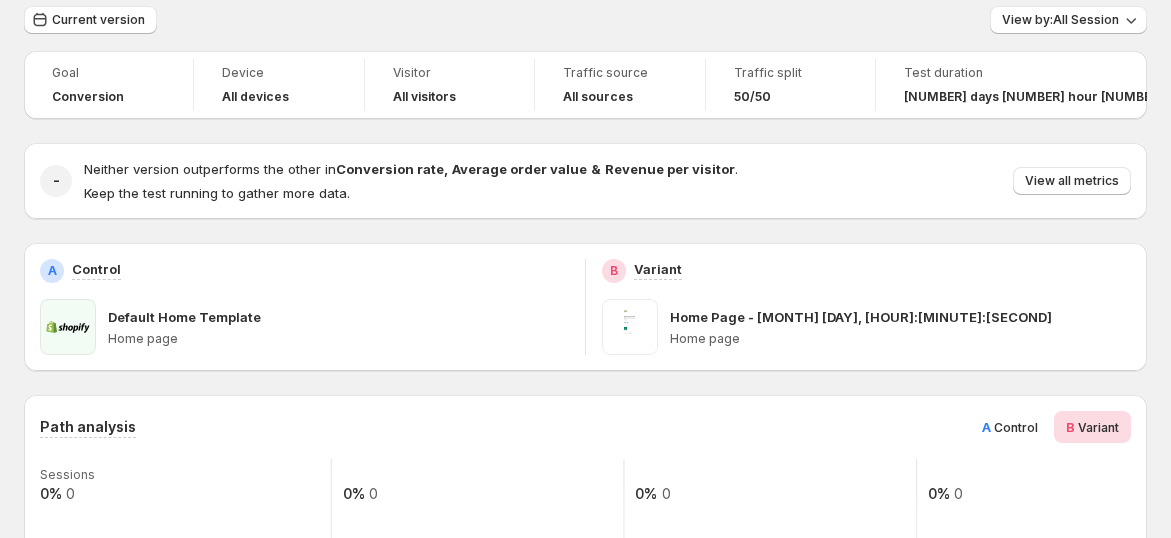 scroll, scrollTop: 0, scrollLeft: 0, axis: both 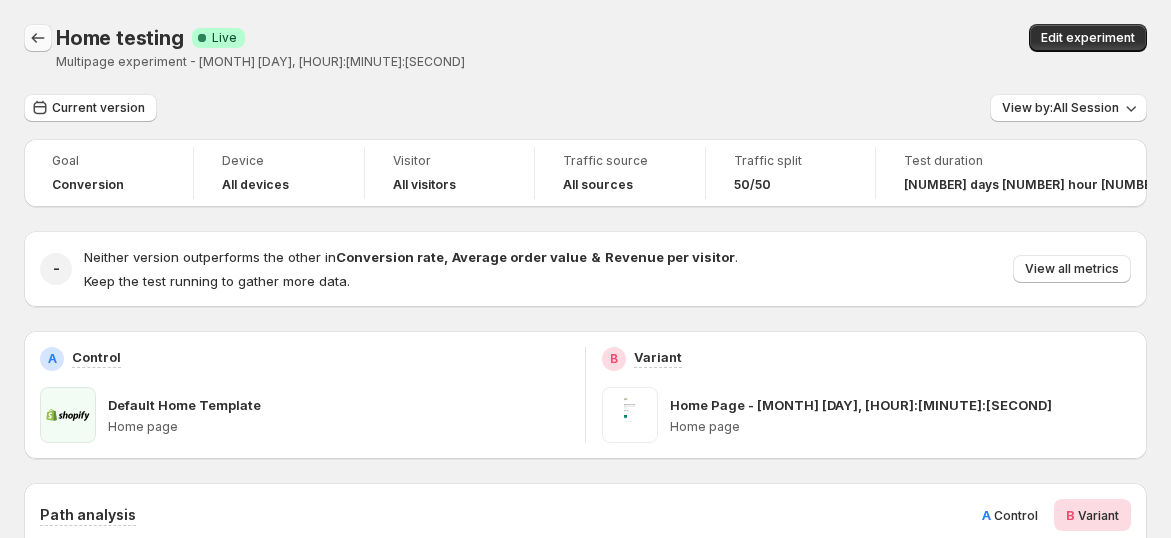 click 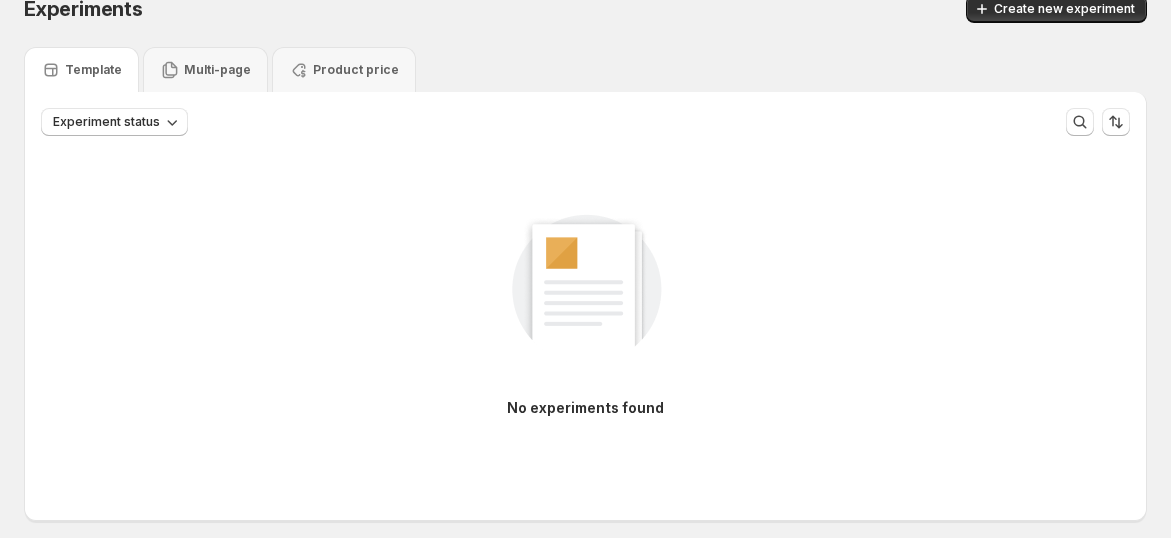 scroll, scrollTop: 0, scrollLeft: 0, axis: both 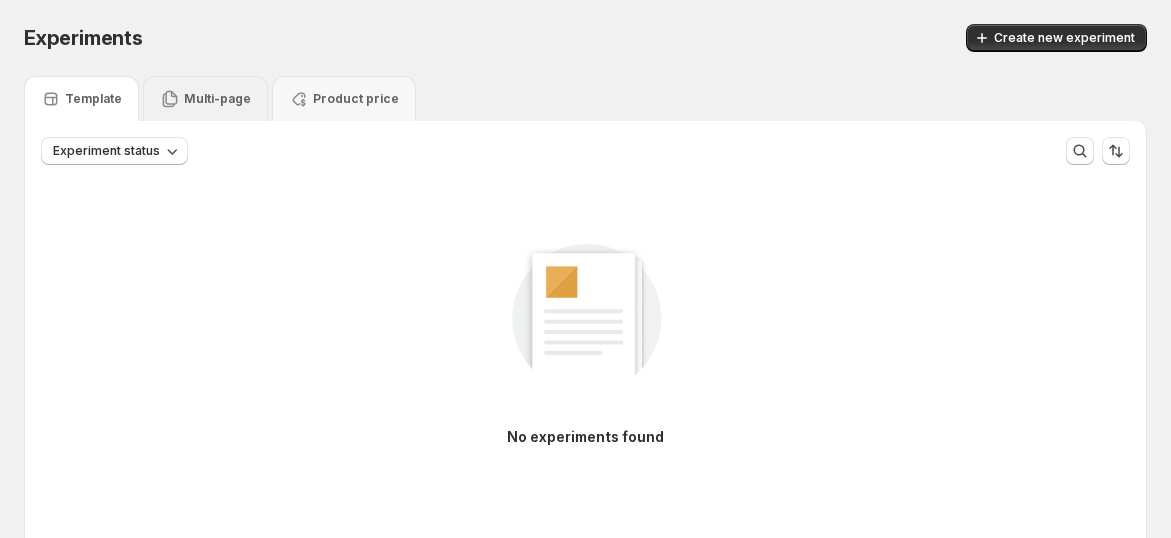 click on "Multi-page" at bounding box center [217, 99] 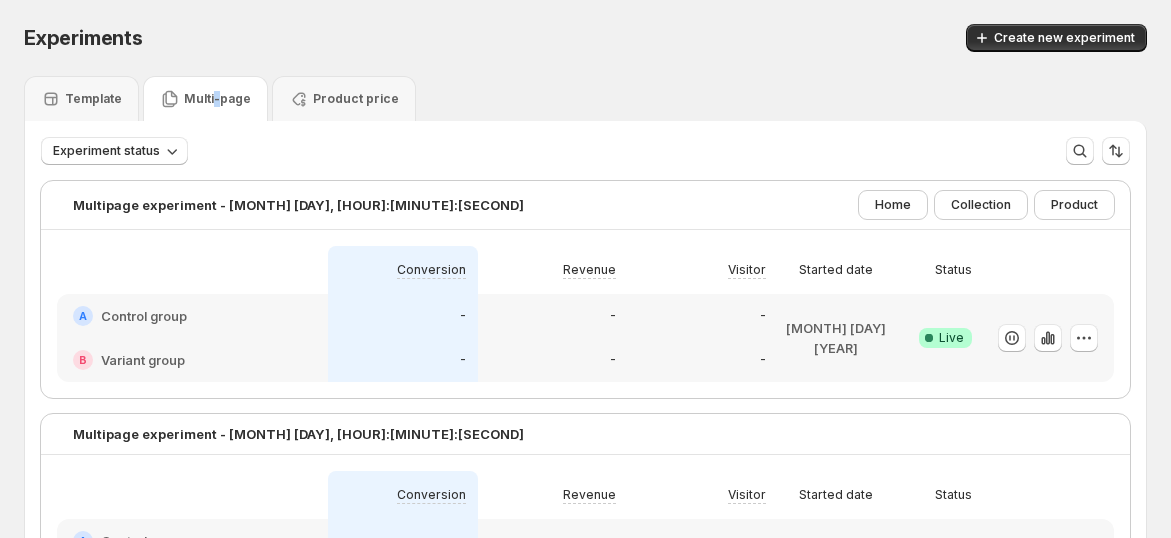 click on "Multi-page" at bounding box center [217, 99] 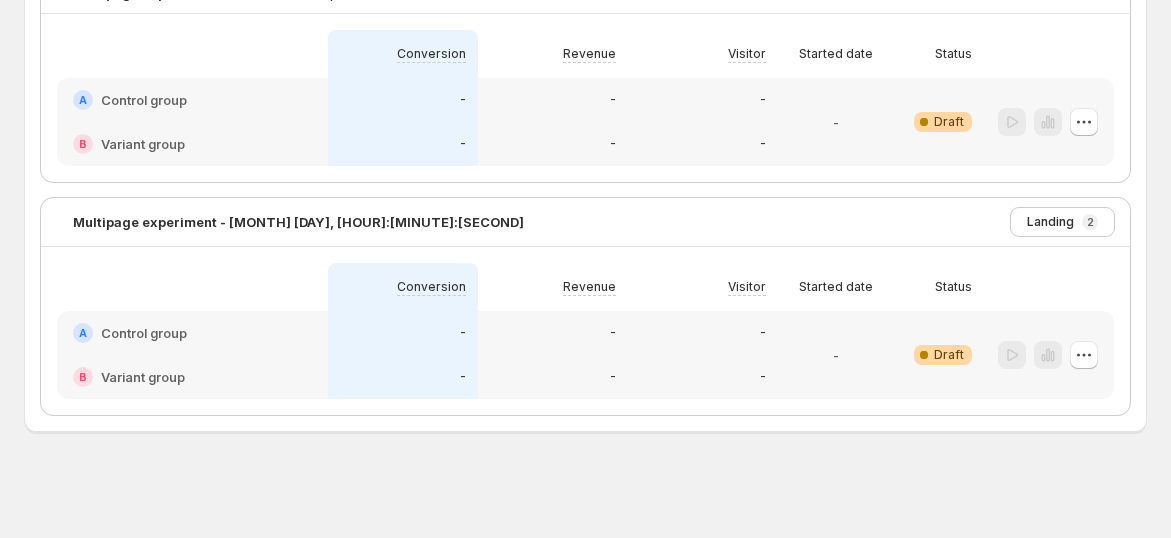 scroll, scrollTop: 219, scrollLeft: 0, axis: vertical 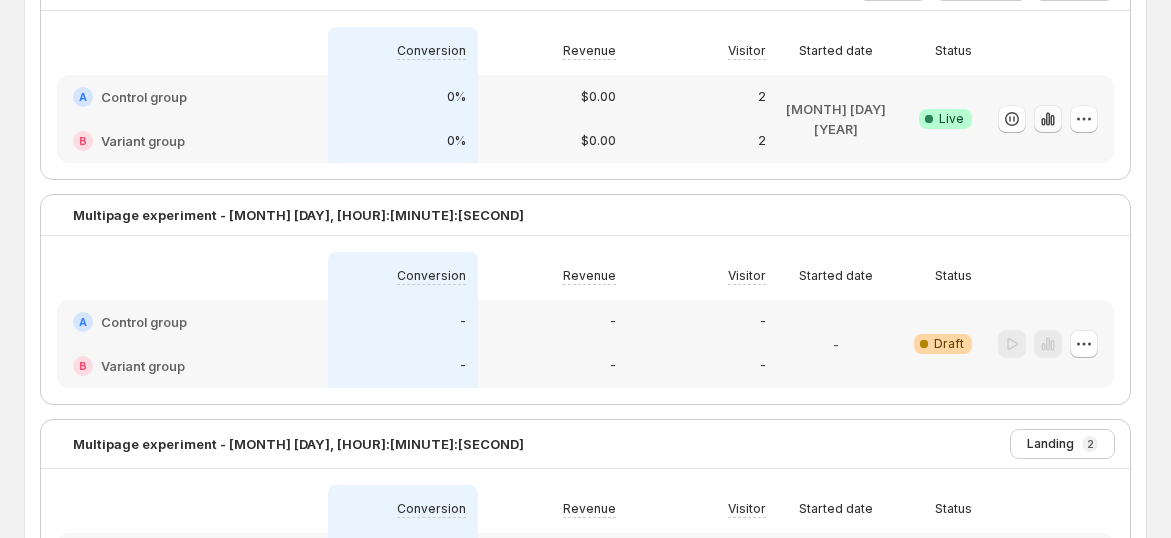 click 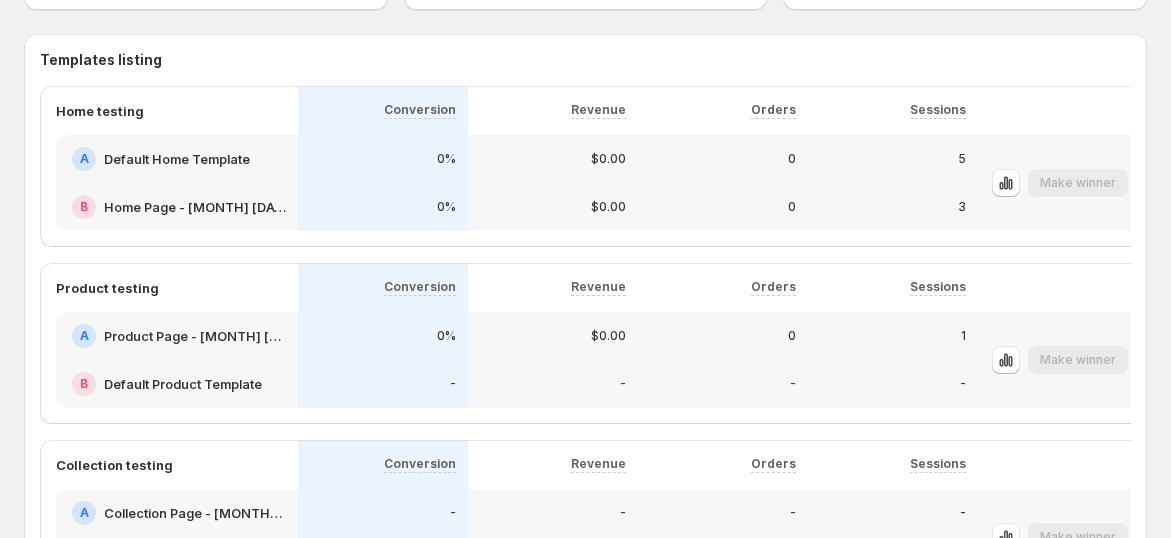 scroll, scrollTop: 1444, scrollLeft: 0, axis: vertical 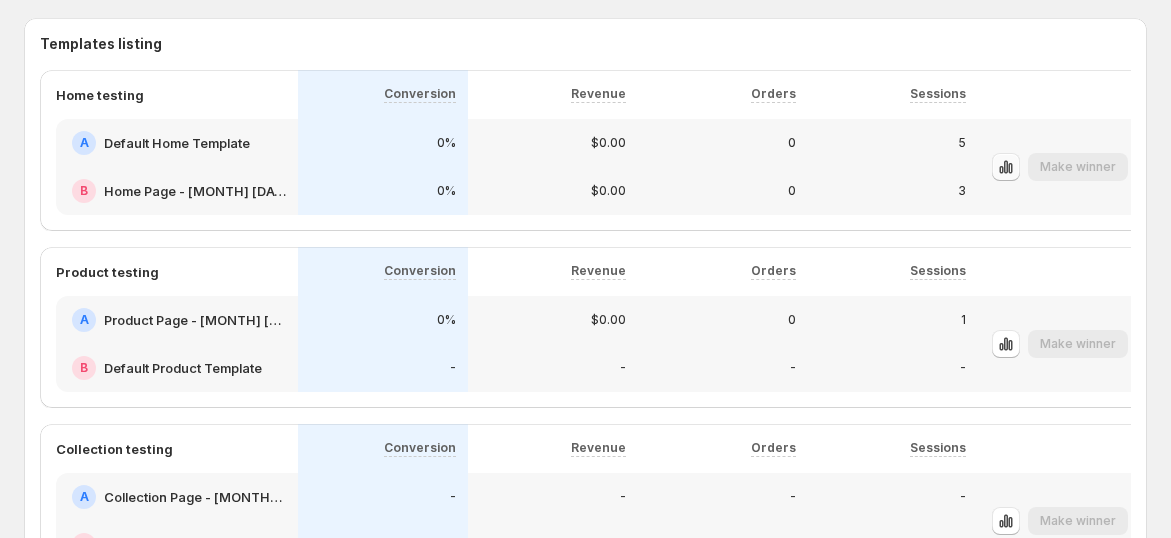 click 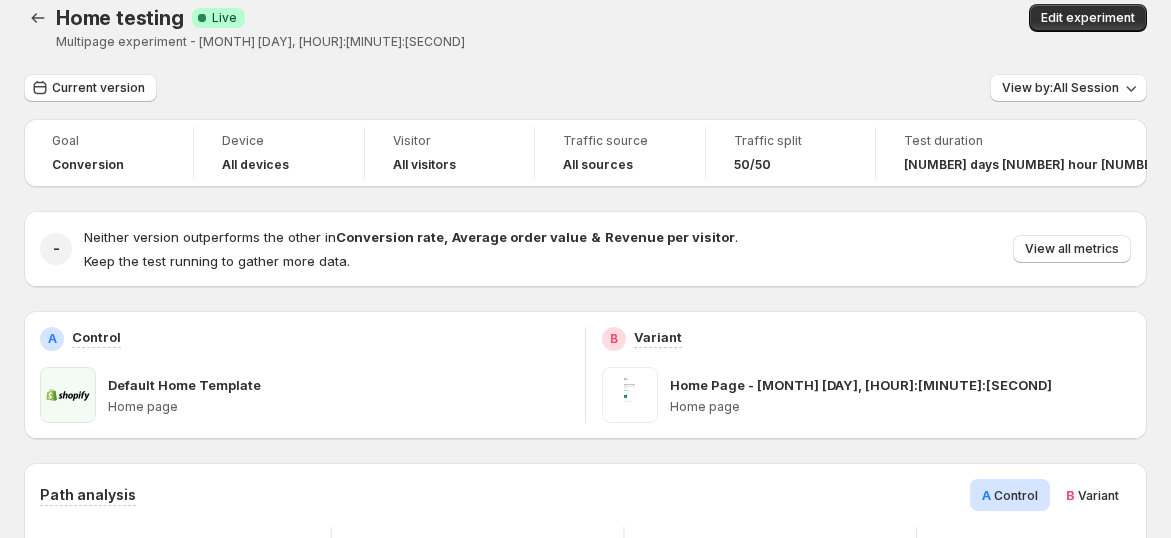 scroll, scrollTop: 0, scrollLeft: 0, axis: both 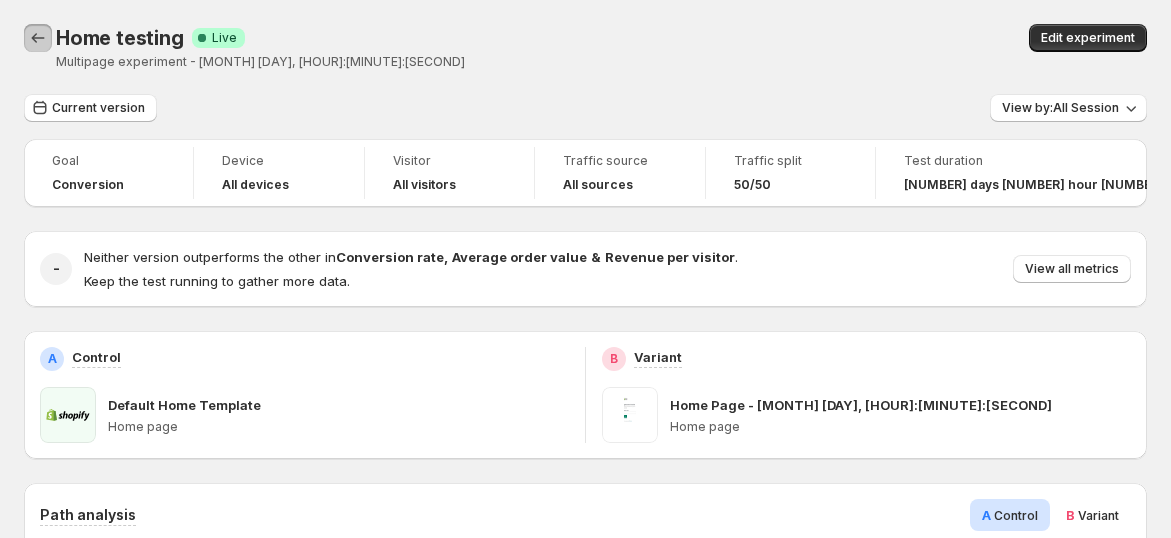 click 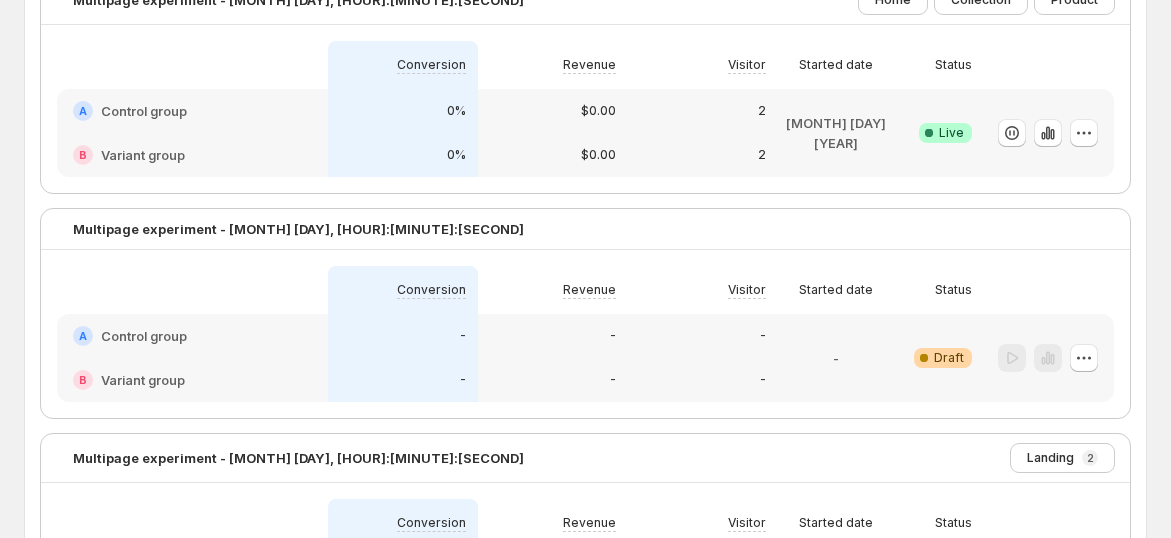 scroll, scrollTop: 108, scrollLeft: 0, axis: vertical 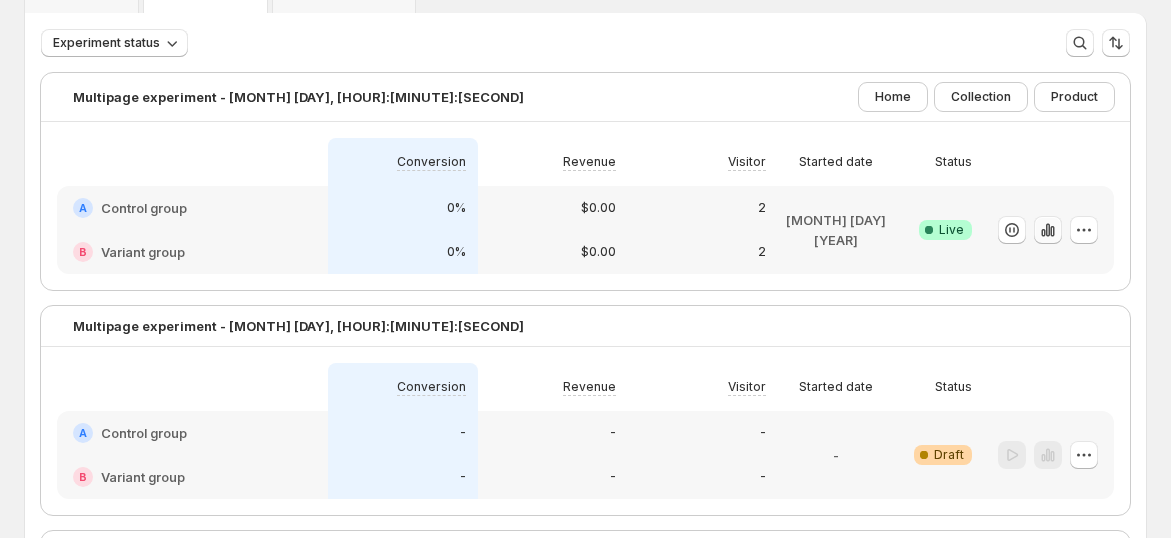 click 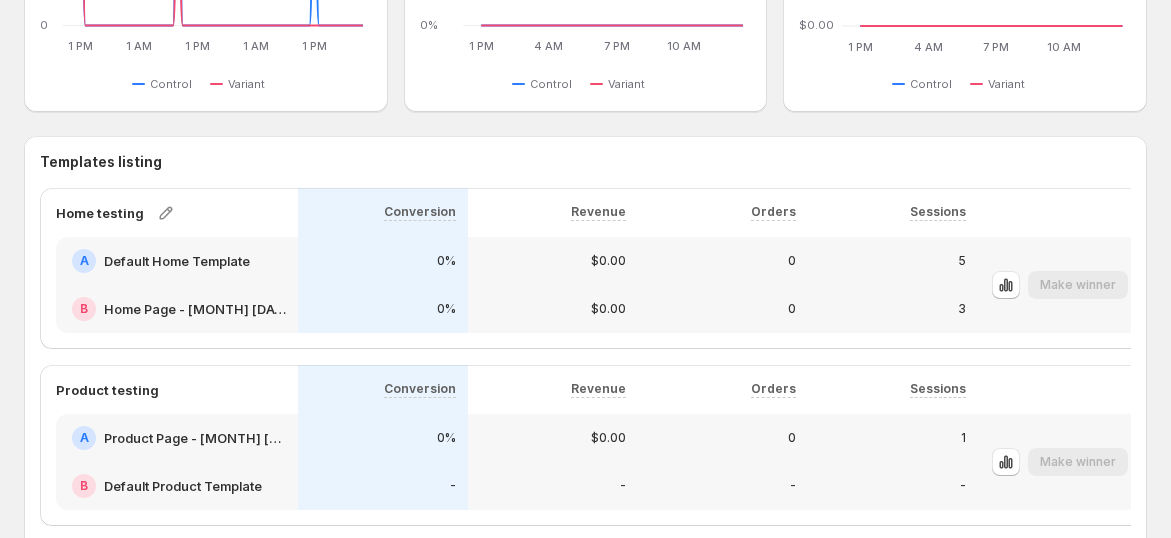 scroll, scrollTop: 1444, scrollLeft: 0, axis: vertical 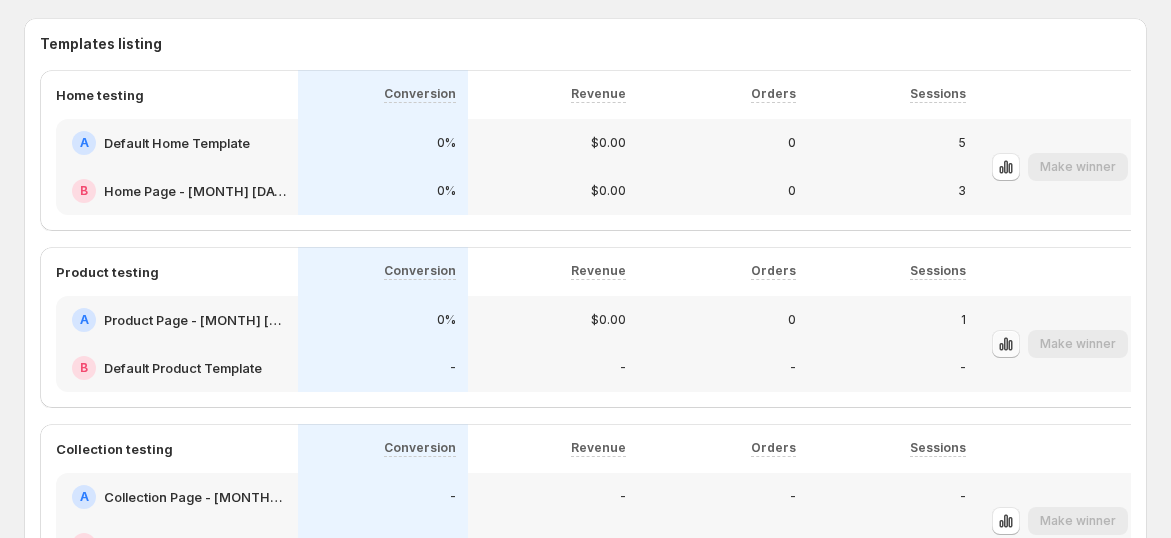 click 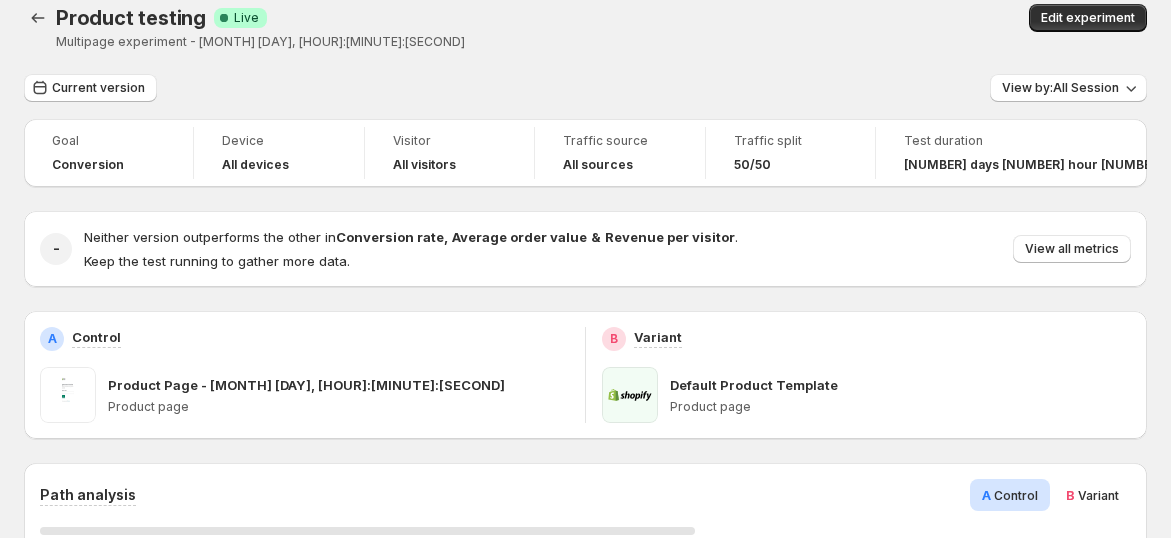 scroll, scrollTop: 444, scrollLeft: 0, axis: vertical 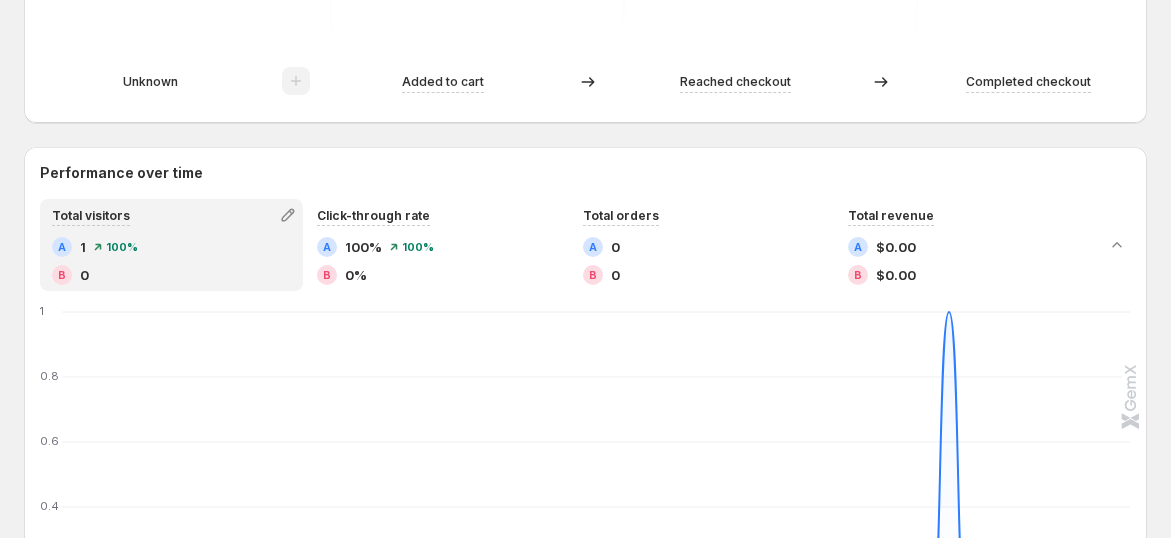 drag, startPoint x: 342, startPoint y: 106, endPoint x: 334, endPoint y: 134, distance: 29.12044 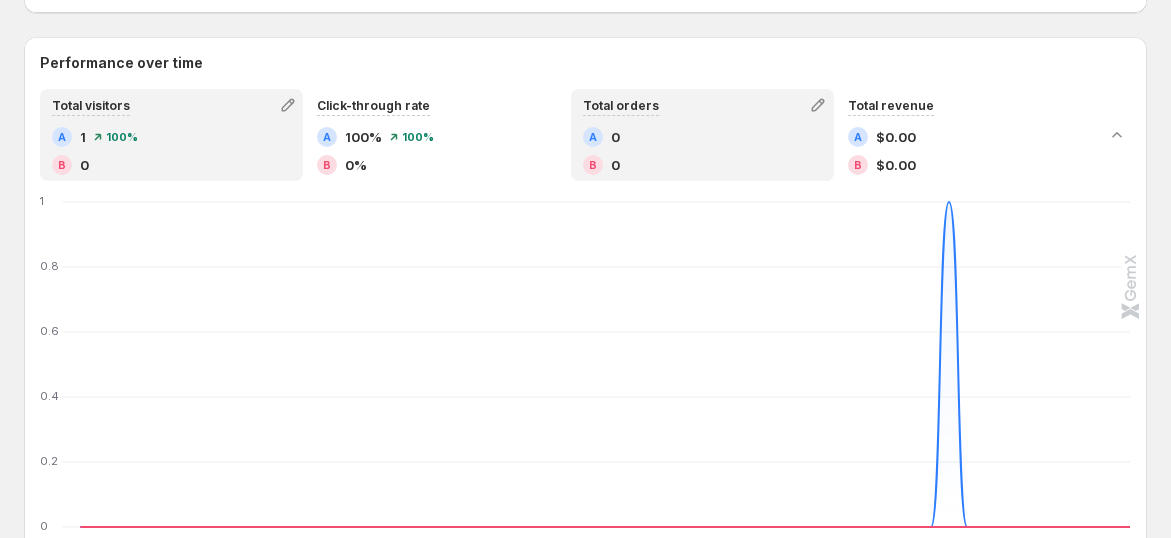 scroll, scrollTop: 1000, scrollLeft: 0, axis: vertical 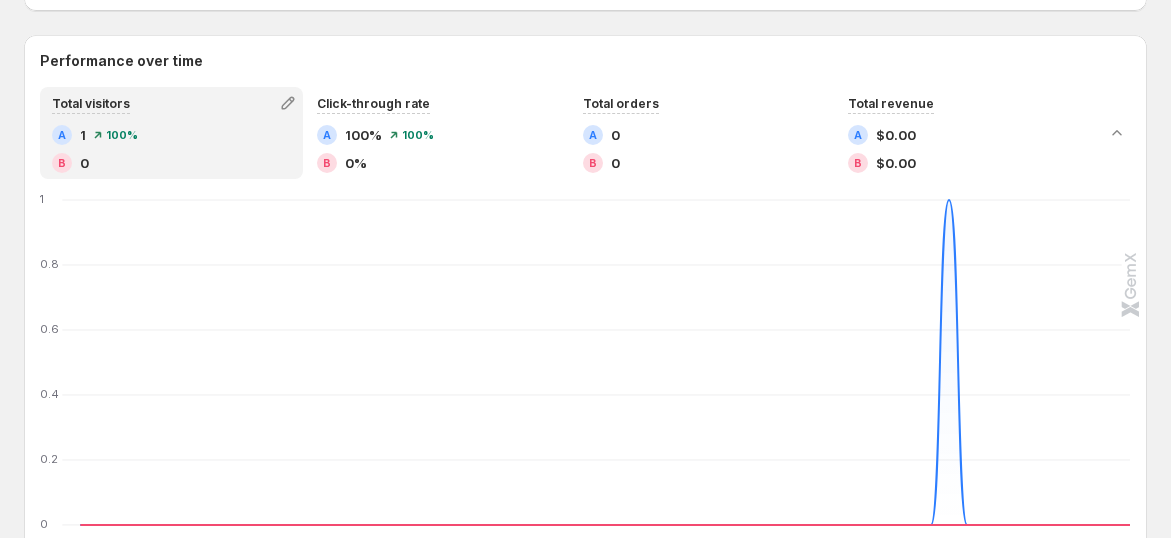 click on "Total visitors A 1 100% B 0 Click-through rate A 100% 100% B 0% Total orders A 0 B 0 Total revenue A $0.00 B $0.00 1 PM 1 PM 5 PM 5 PM 9 PM 9 PM 1 AM 1 AM 5 AM 5 AM 9 AM 9 AM 1 PM 1 PM 5 PM 5 PM 9 PM 9 PM 1 AM 1 AM 5 AM 5 AM 9 AM 9 AM 1 PM 1 PM 5 PM 5 PM 9 PM 9 PM 0 0.2 0.4 0.6 0.8 1 1 PM 2 PM 3 PM 4 PM 5 PM 6 PM 7 PM 8 PM 9 PM 10 PM 11 PM 12 AM 1 AM 2 AM 3 AM 4 AM 5 AM 6 AM 7 AM 8 AM 9 AM 10 AM 11 AM 12 PM 1 PM 2 PM 3 PM 4 PM 5 PM 6 PM 7 PM 8 PM 9 PM 10 PM 11 PM 12 AM 1 AM 2 AM 3 AM 4 AM 5 AM 6 AM 7 AM 8 AM 9 AM 10 AM 11 AM 12 PM 1 PM 2 PM 3 PM 4 PM 5 PM 6 PM 7 PM 8 PM 9 PM 10 PM 11 PM VARIANT_A 0 0 0 0 0 0 0 0 0 0 0 0 0 0 0 0 0 0 0 0 0 0 0 0 0 0 0 0 0 0 0 0 0 0 0 0 0 0 0 0 0 0 0 0 0 0 0 0 1 0 0 0 0 0 0 0 0 0 0 VARIANT_B 0 0 0 0 0 0 0 0 0 0 0 0 0 0 0 0 0 0 0 0 0 0 0 0 0 0 0 0 0 0 0 0 0 0 0 0 0 0 0 0 0 0 0 0 0 0 0 0 0 0 0 0 0 0 0 0 0 0 0 Control Variant" at bounding box center (585, 341) 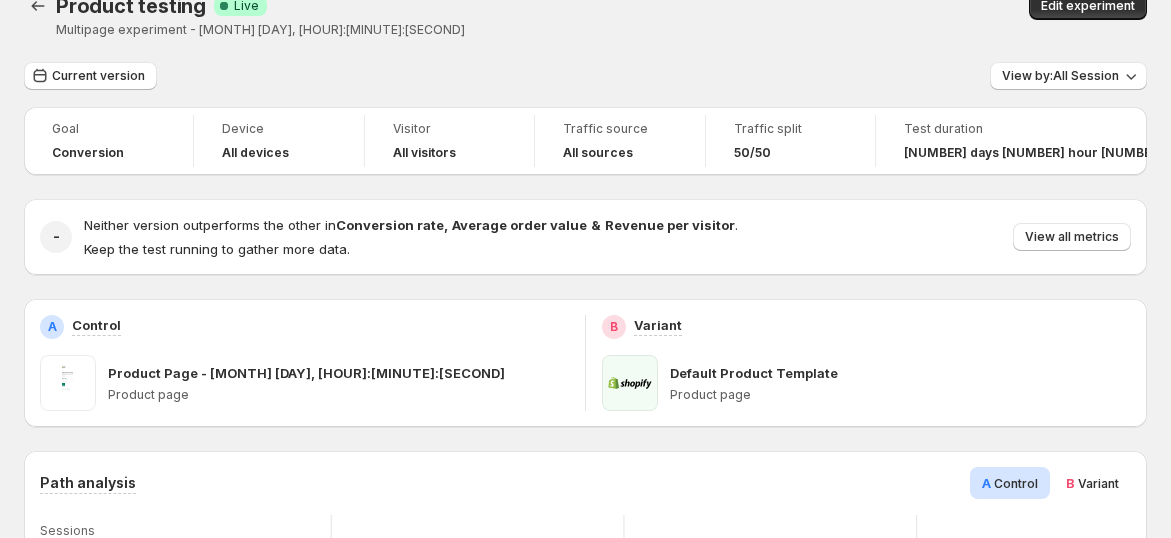 scroll, scrollTop: 0, scrollLeft: 0, axis: both 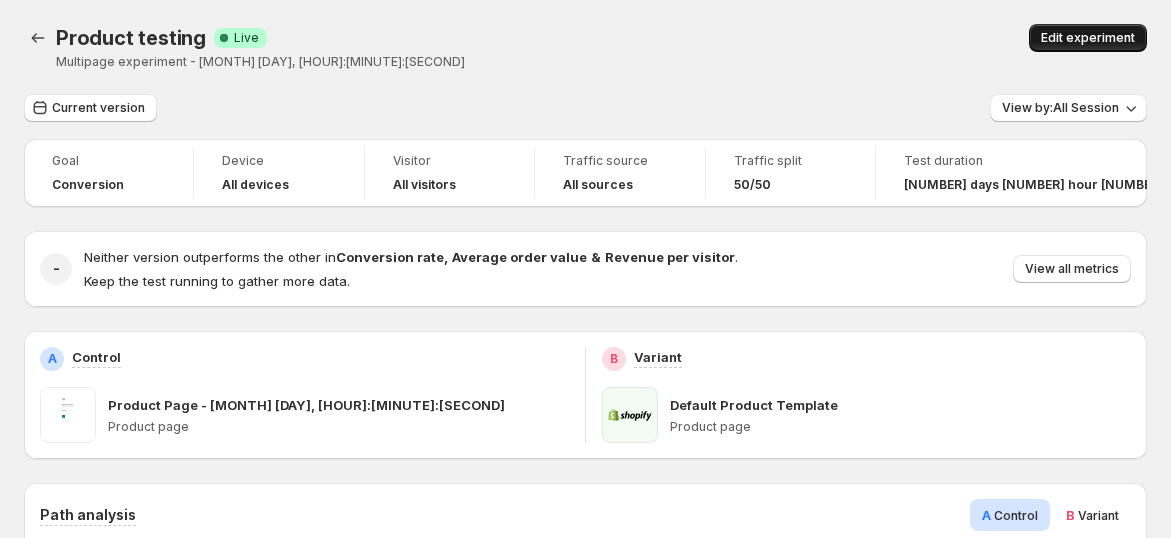 click on "Edit experiment" at bounding box center (1088, 38) 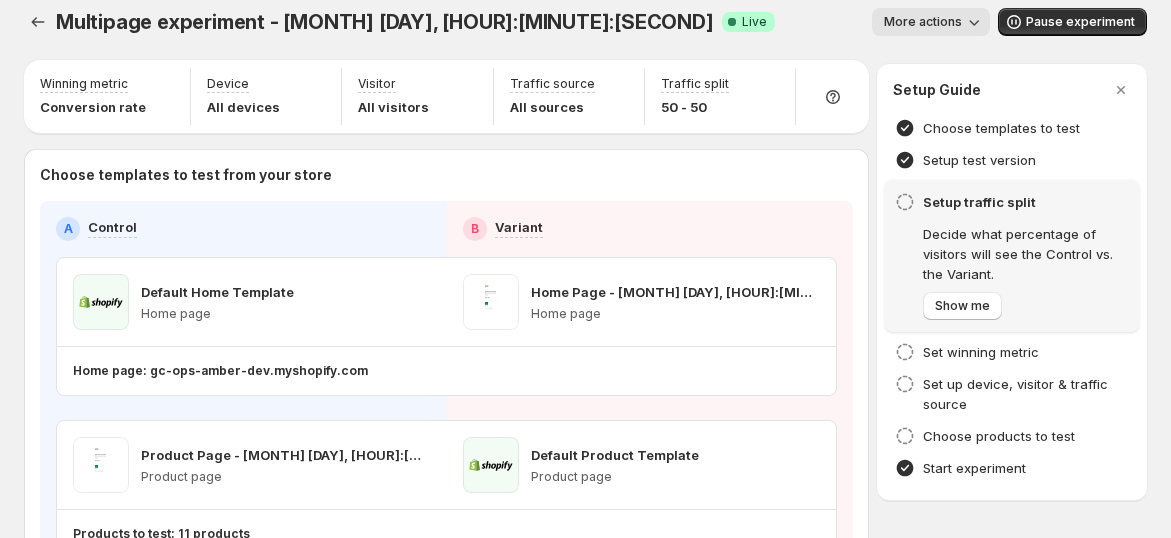 scroll, scrollTop: 0, scrollLeft: 0, axis: both 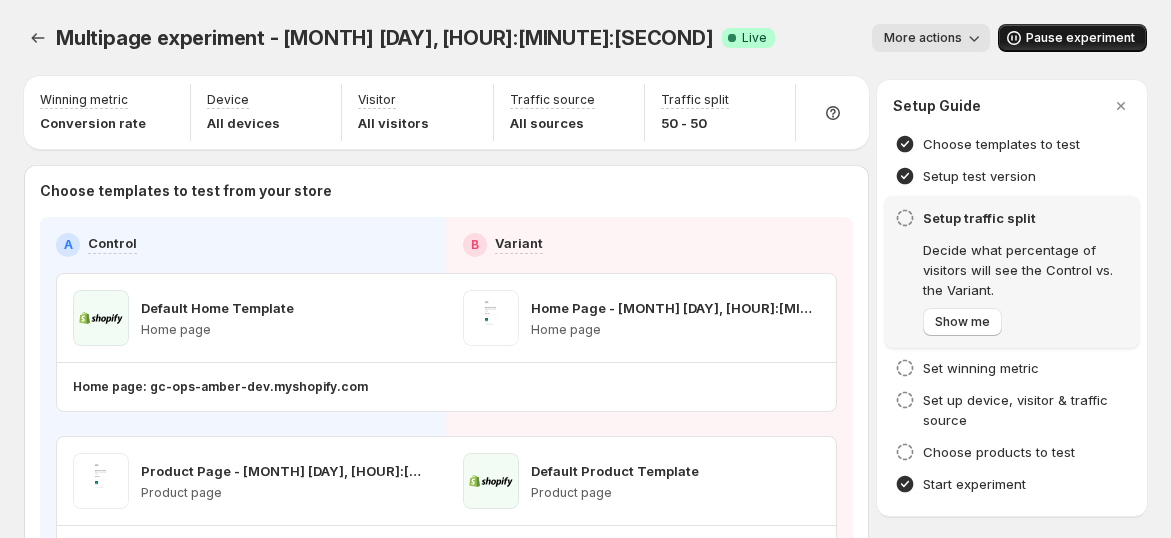 click on "Pause experiment" at bounding box center (1080, 38) 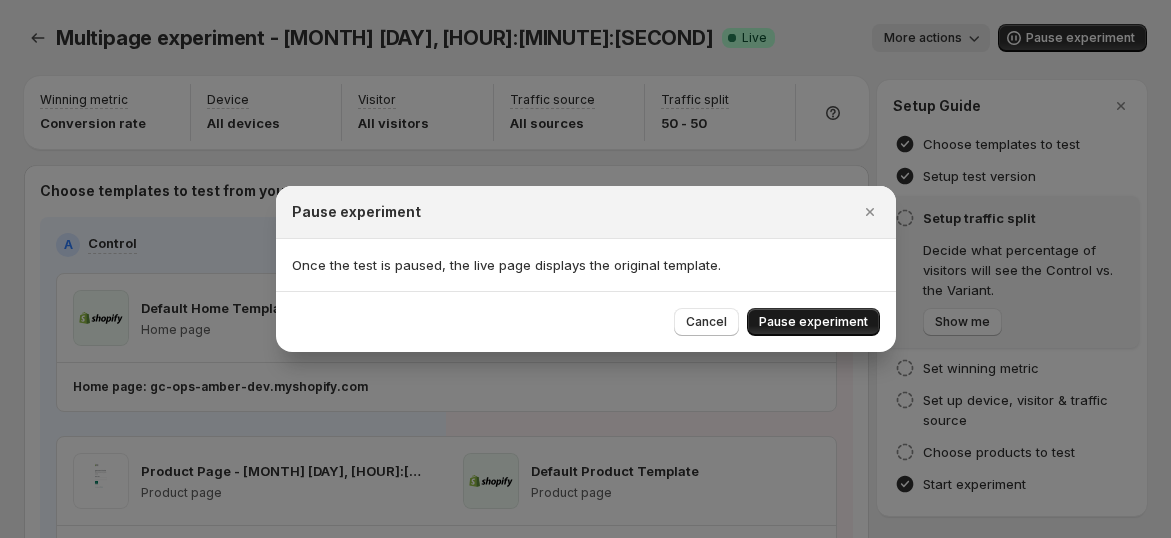 click on "Pause experiment" at bounding box center (813, 322) 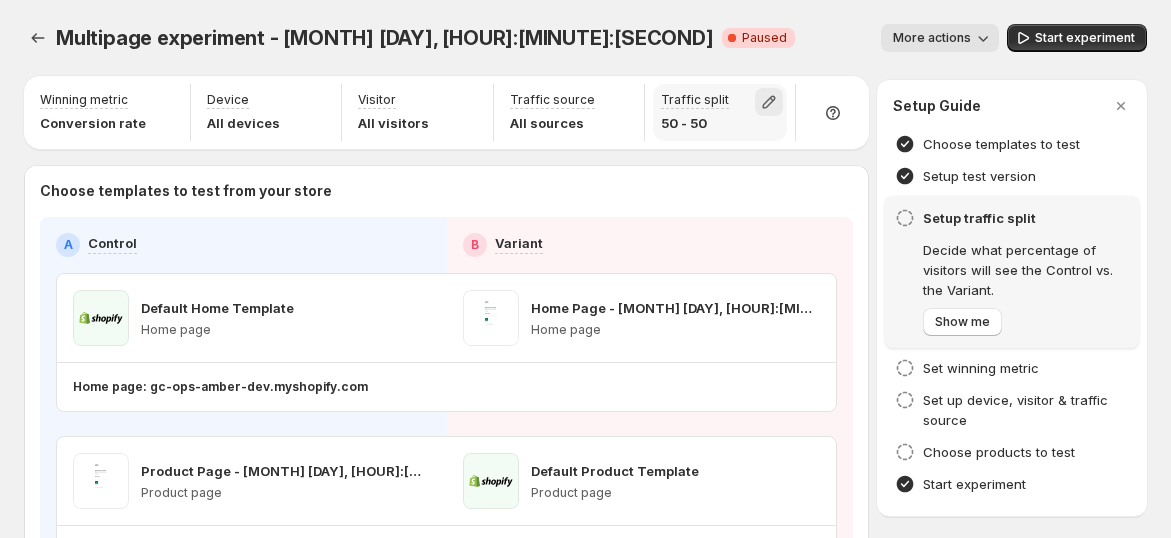click at bounding box center [769, 102] 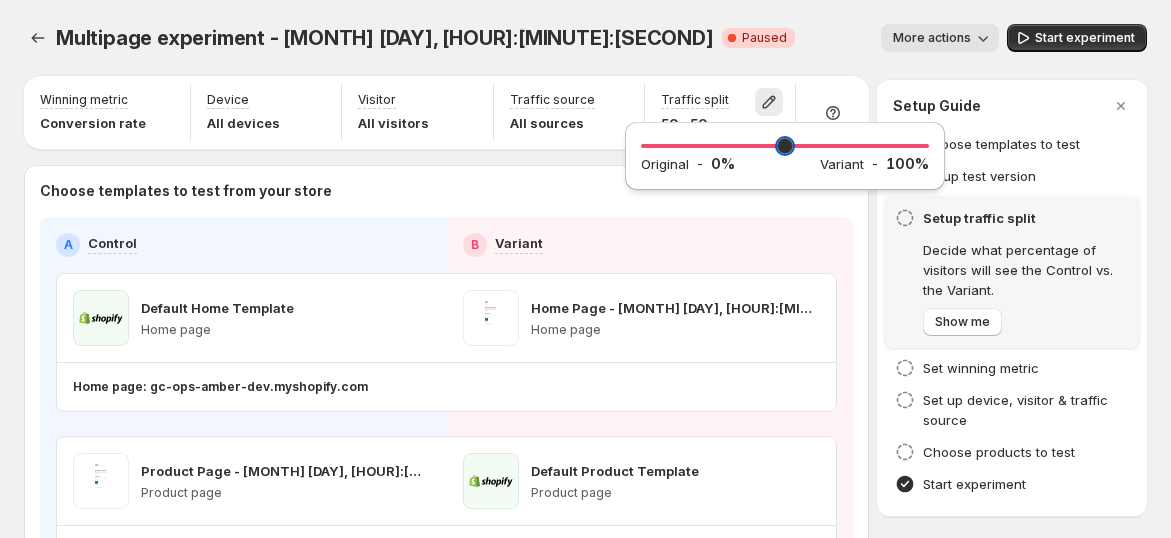 drag, startPoint x: 167, startPoint y: 26, endPoint x: 113, endPoint y: 31, distance: 54.230988 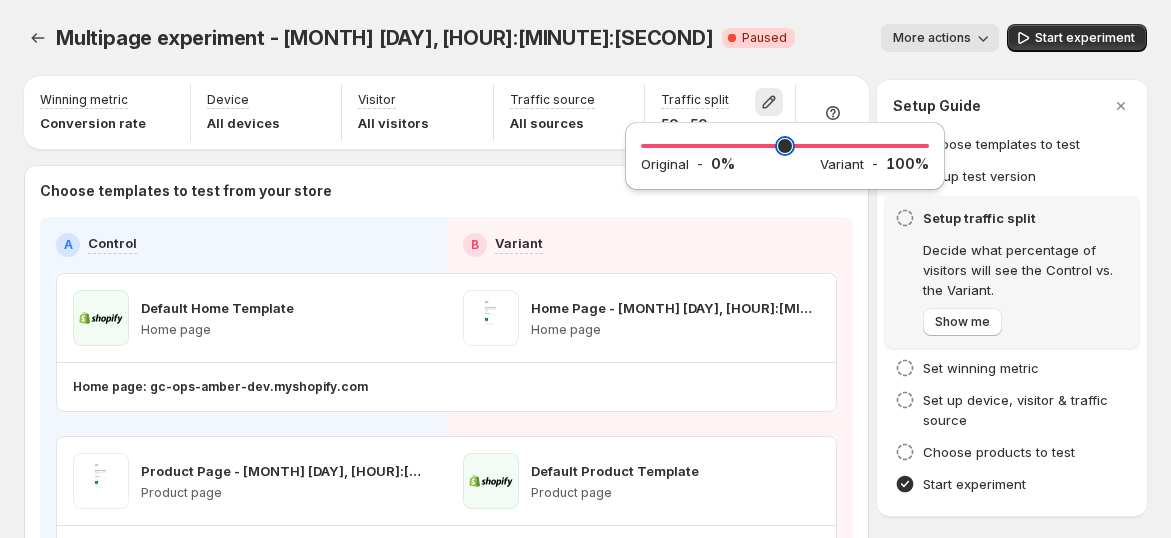 click at bounding box center (785, 146) 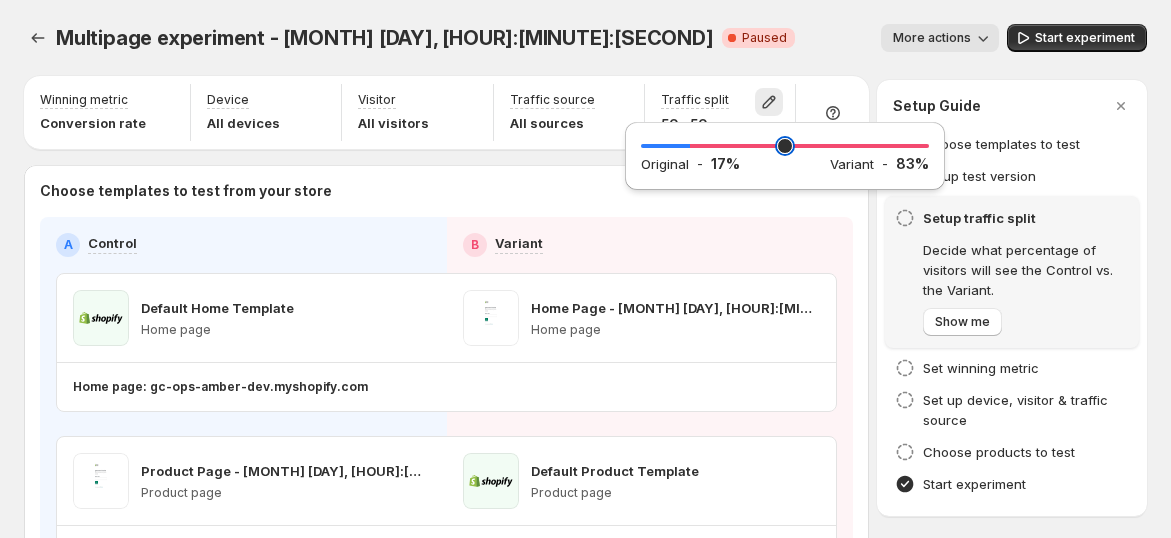 drag, startPoint x: 651, startPoint y: 142, endPoint x: 694, endPoint y: 144, distance: 43.046486 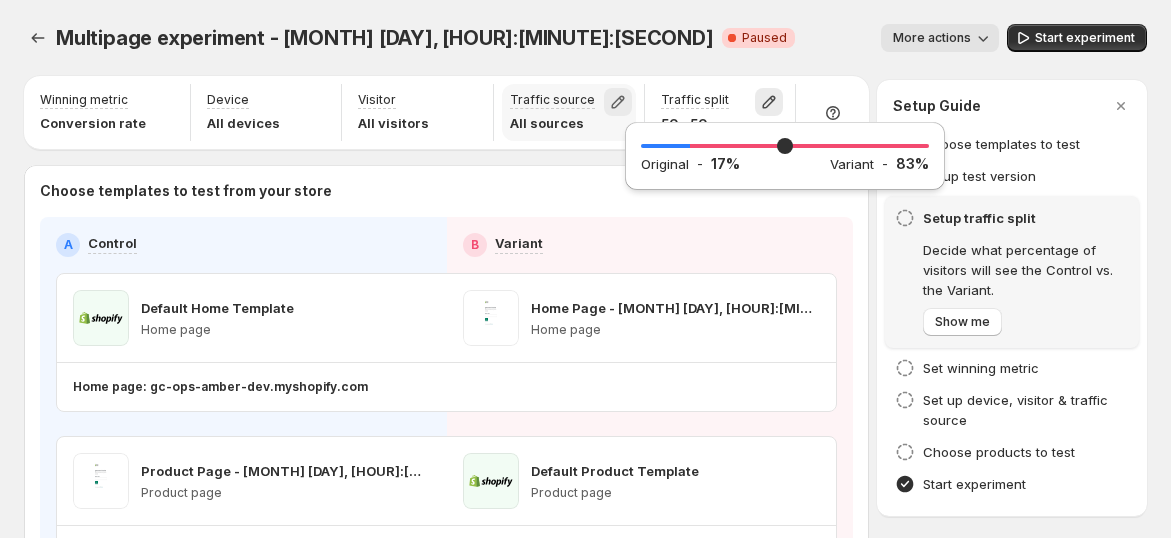 click at bounding box center (618, 102) 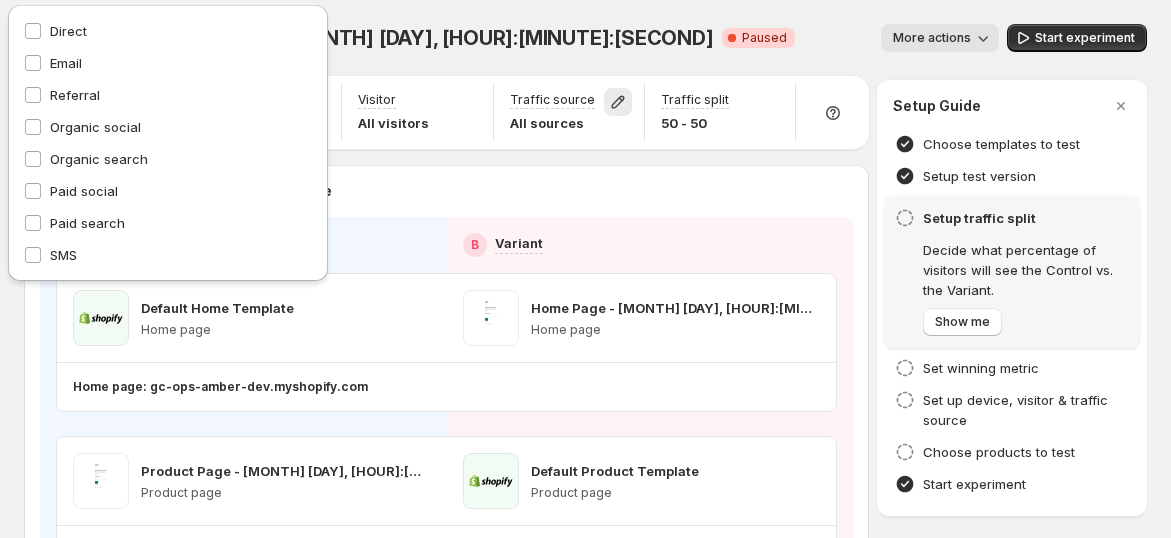 click on "More actions" at bounding box center (905, 38) 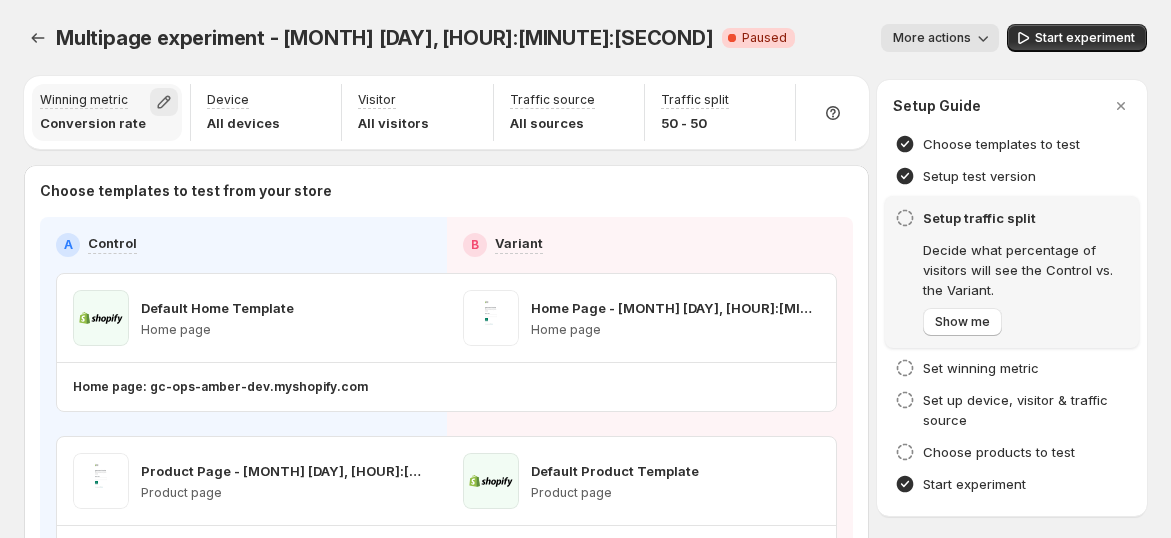 click 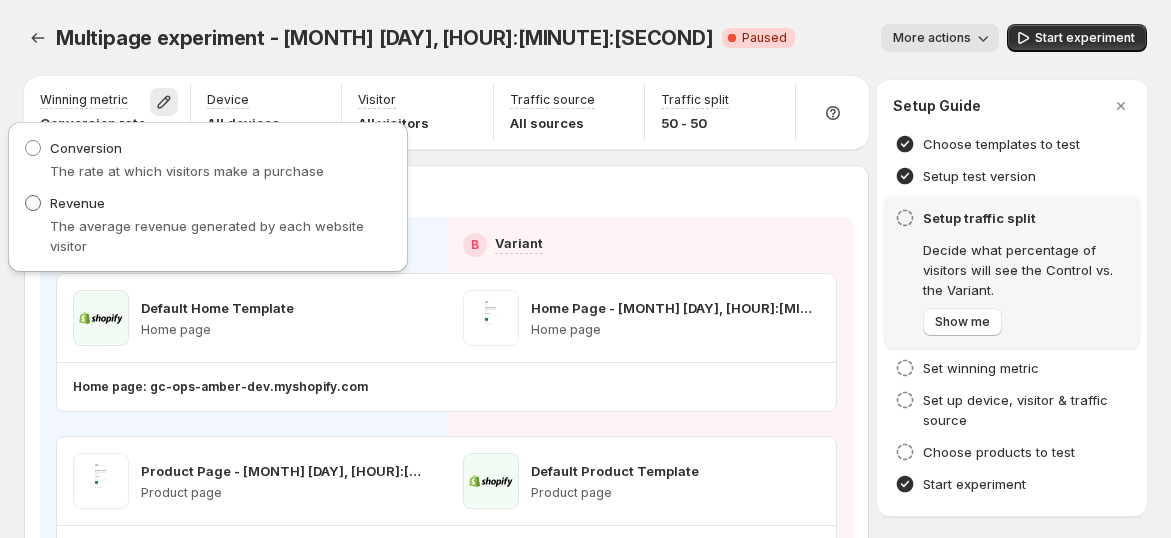 drag, startPoint x: 125, startPoint y: 214, endPoint x: 80, endPoint y: 205, distance: 45.891174 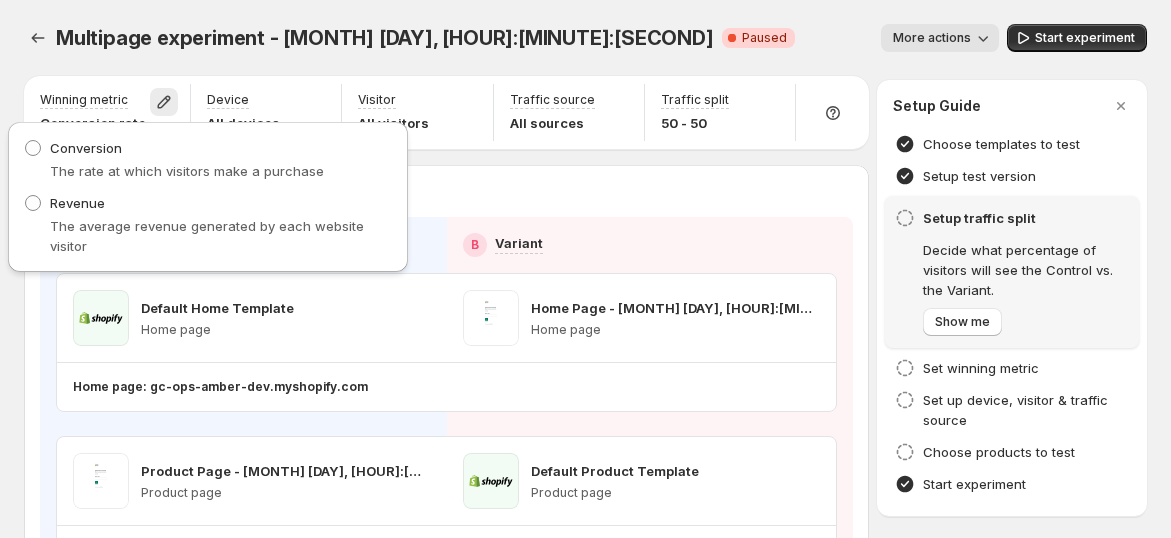 click on "Multipage experiment - [MONTH] [DAY], [HOUR]:[MINUTE]:[SECOND]. This page is ready Multipage experiment - [MONTH] [DAY], [HOUR]:[MINUTE]:[SECOND] Critical Complete Paused More actions More actions More actions Start experiment" at bounding box center (585, 38) 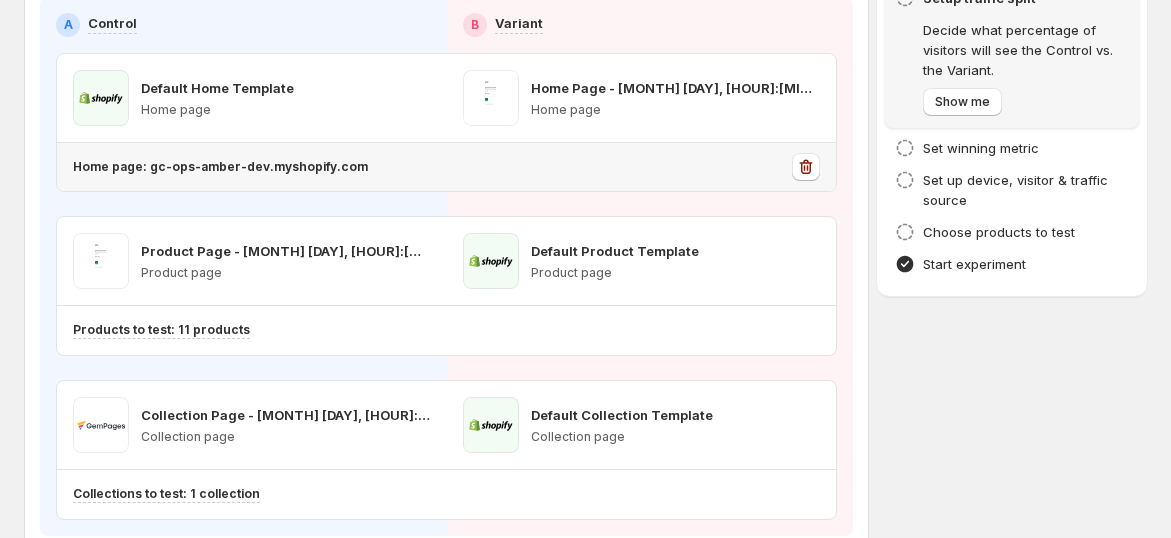 scroll, scrollTop: 222, scrollLeft: 0, axis: vertical 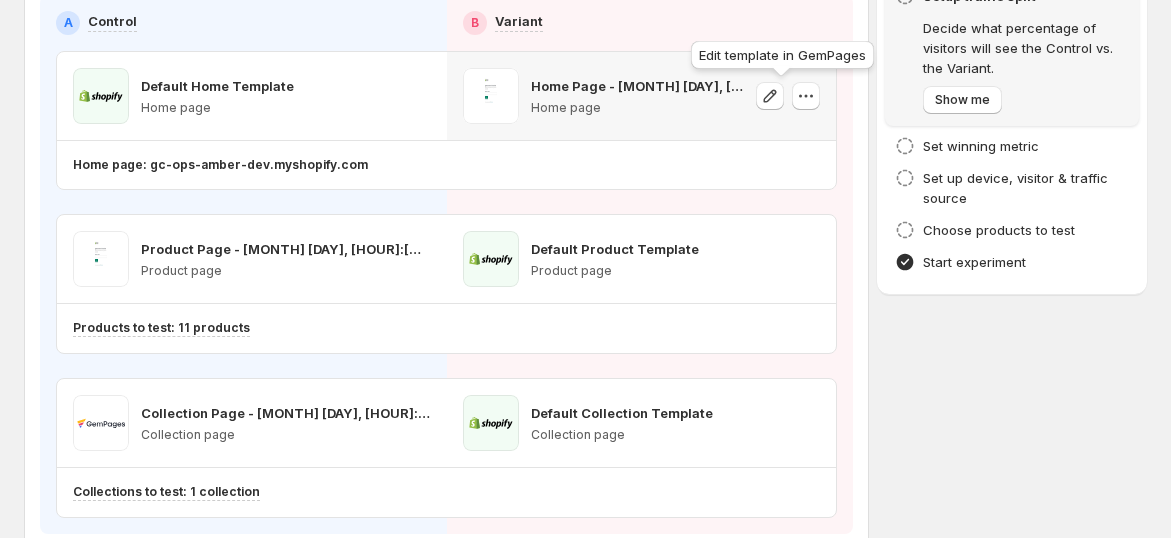 click at bounding box center [770, 96] 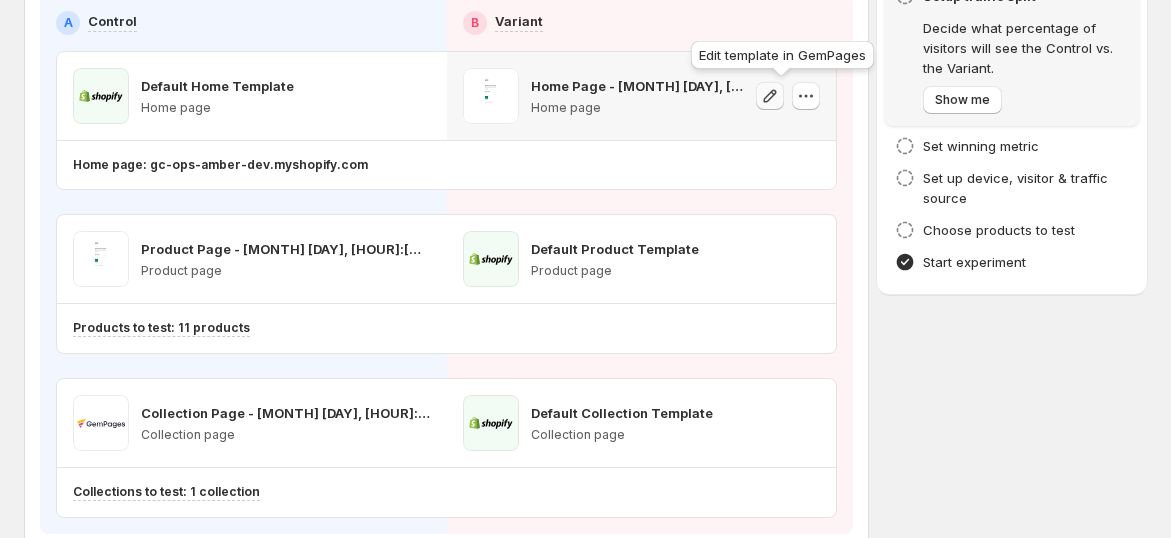 click 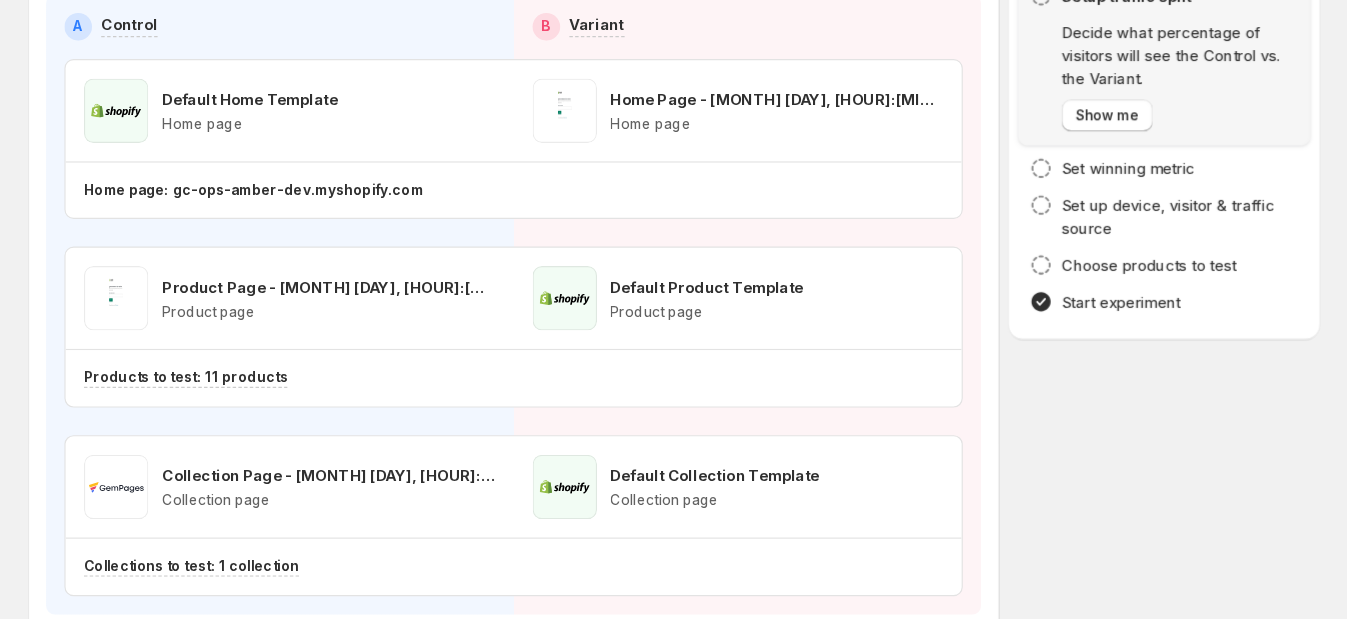 scroll, scrollTop: 222, scrollLeft: 0, axis: vertical 